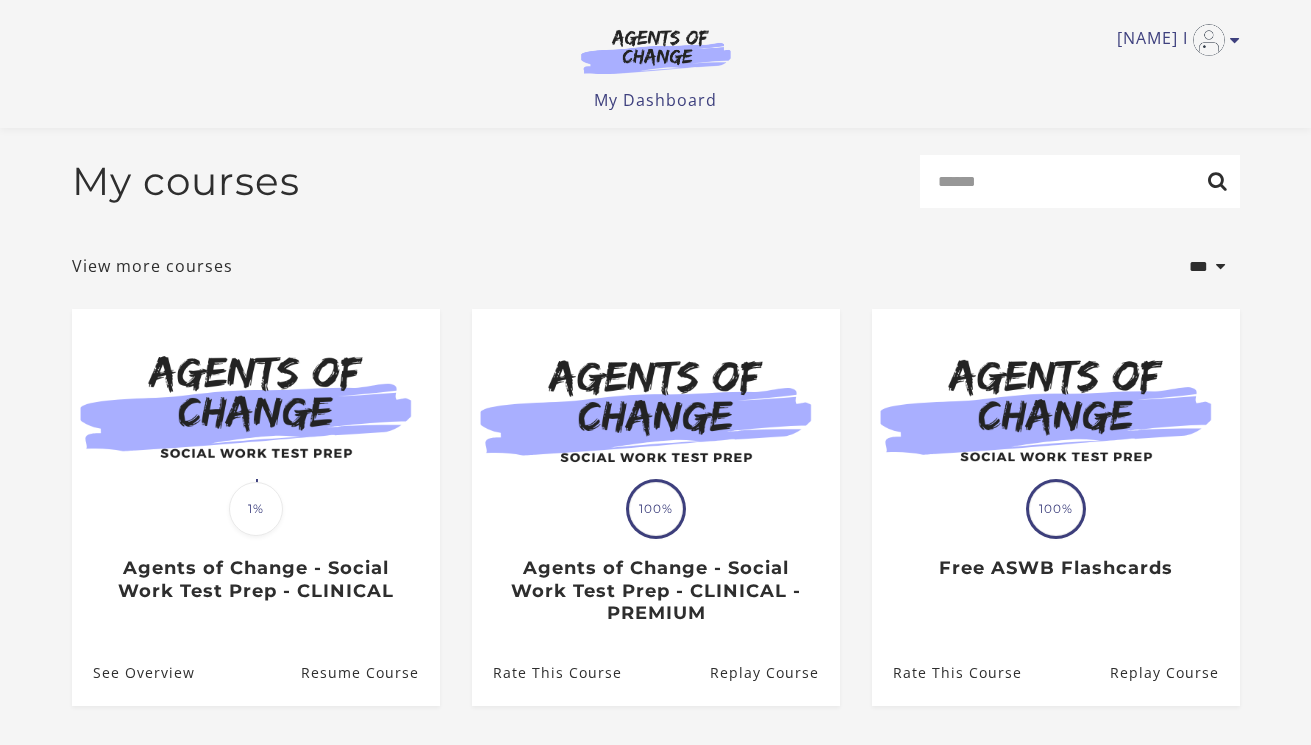 scroll, scrollTop: 102, scrollLeft: 0, axis: vertical 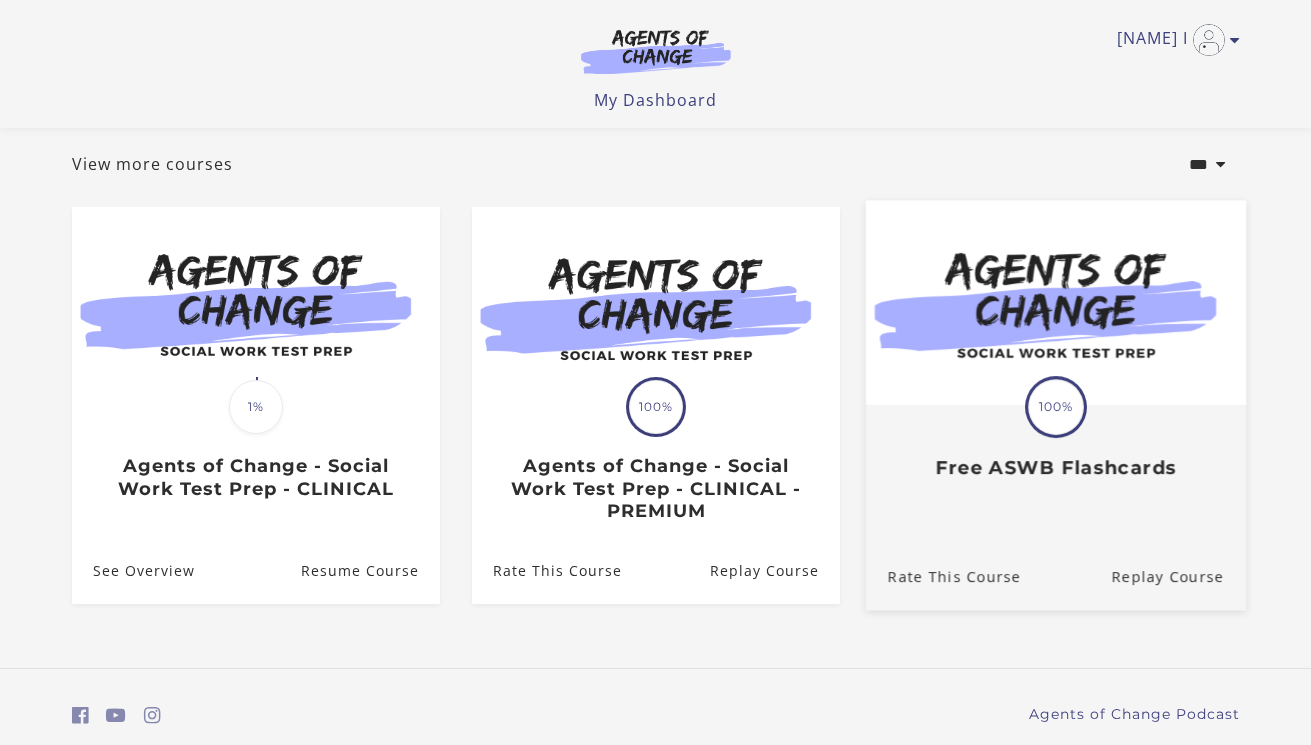 click on "100%" at bounding box center (1056, 407) 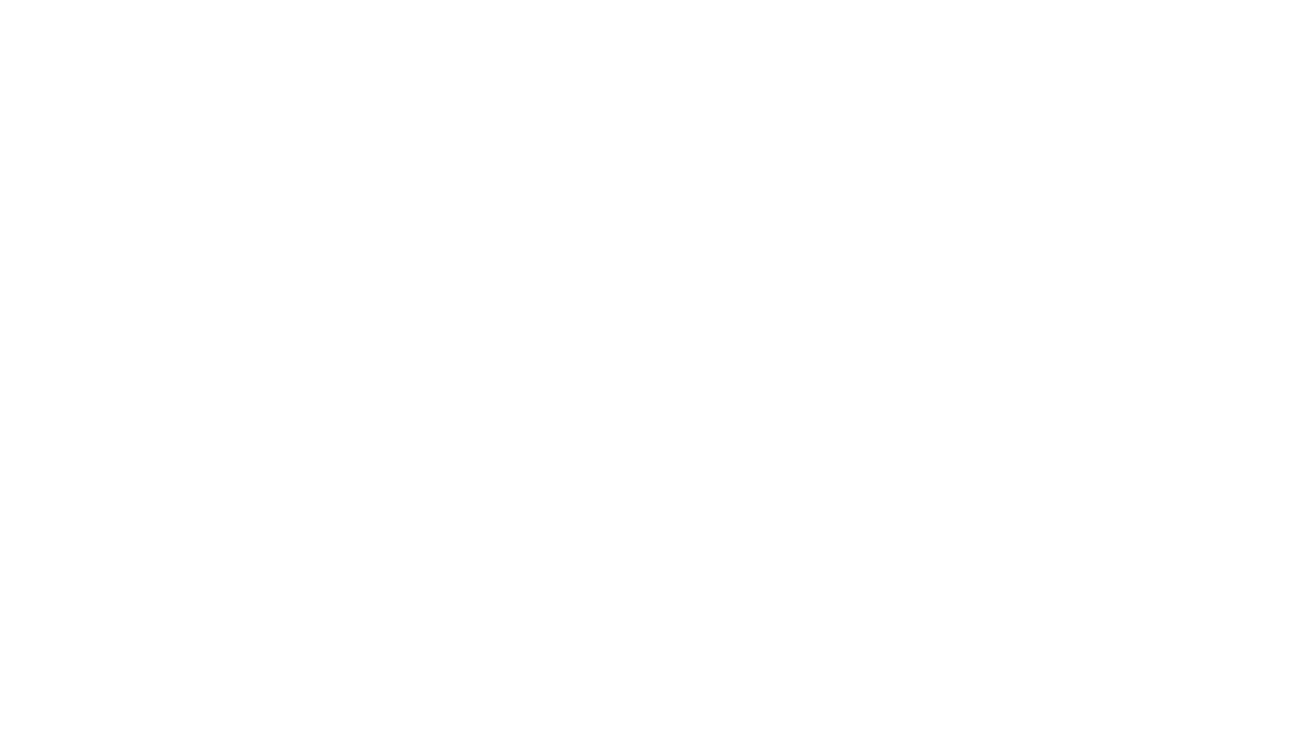scroll, scrollTop: 0, scrollLeft: 0, axis: both 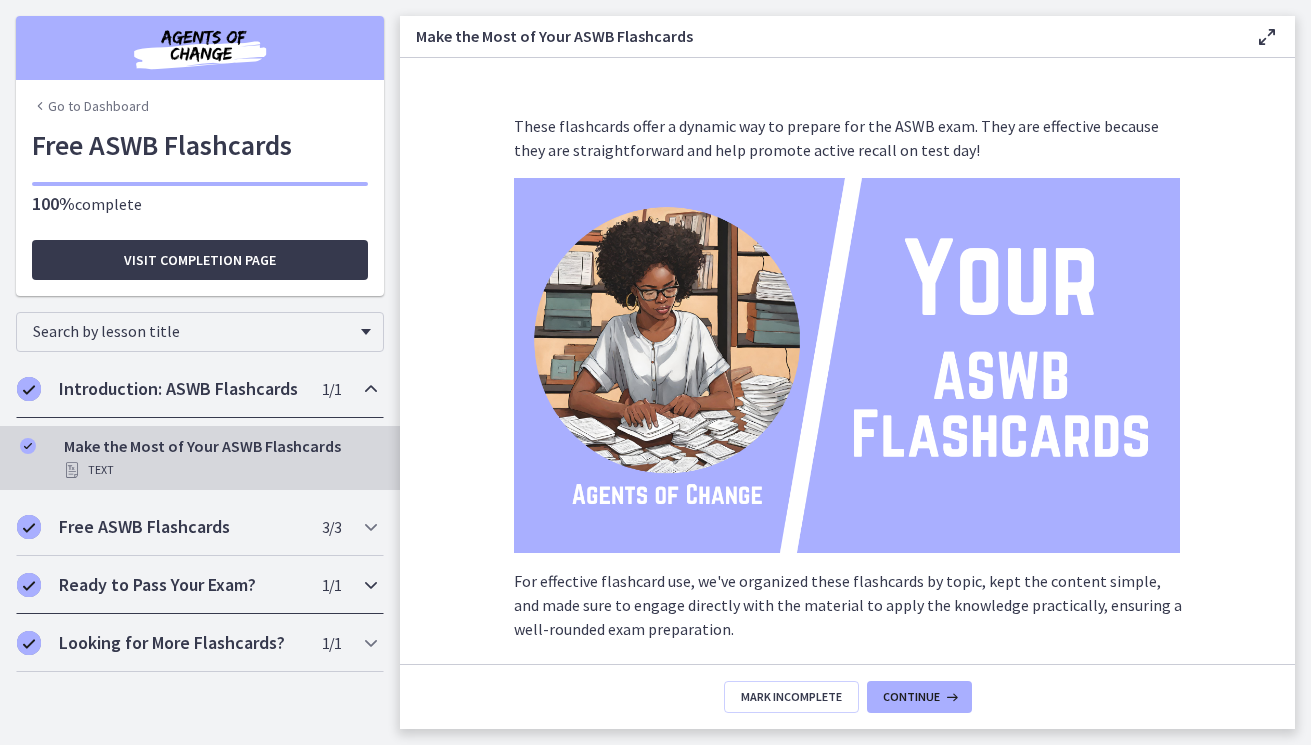click at bounding box center [371, 585] 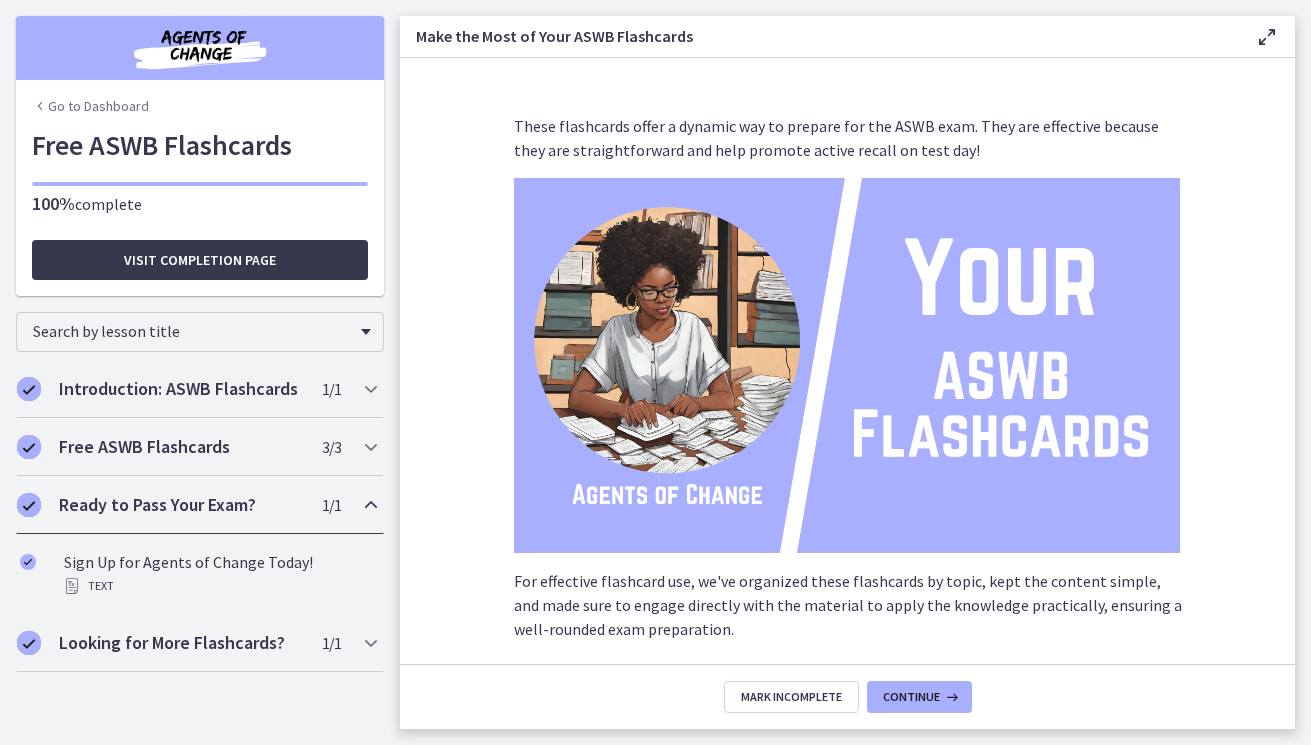 click at bounding box center (371, 505) 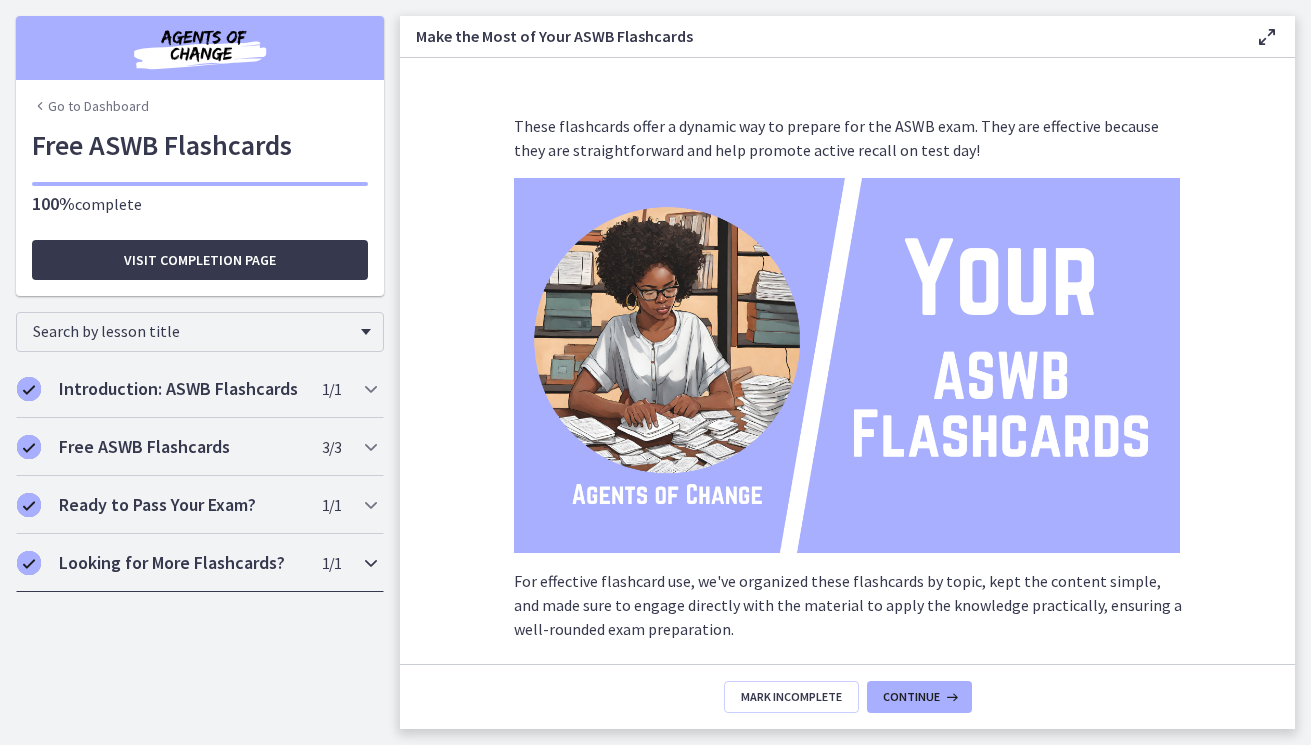 click at bounding box center (371, 563) 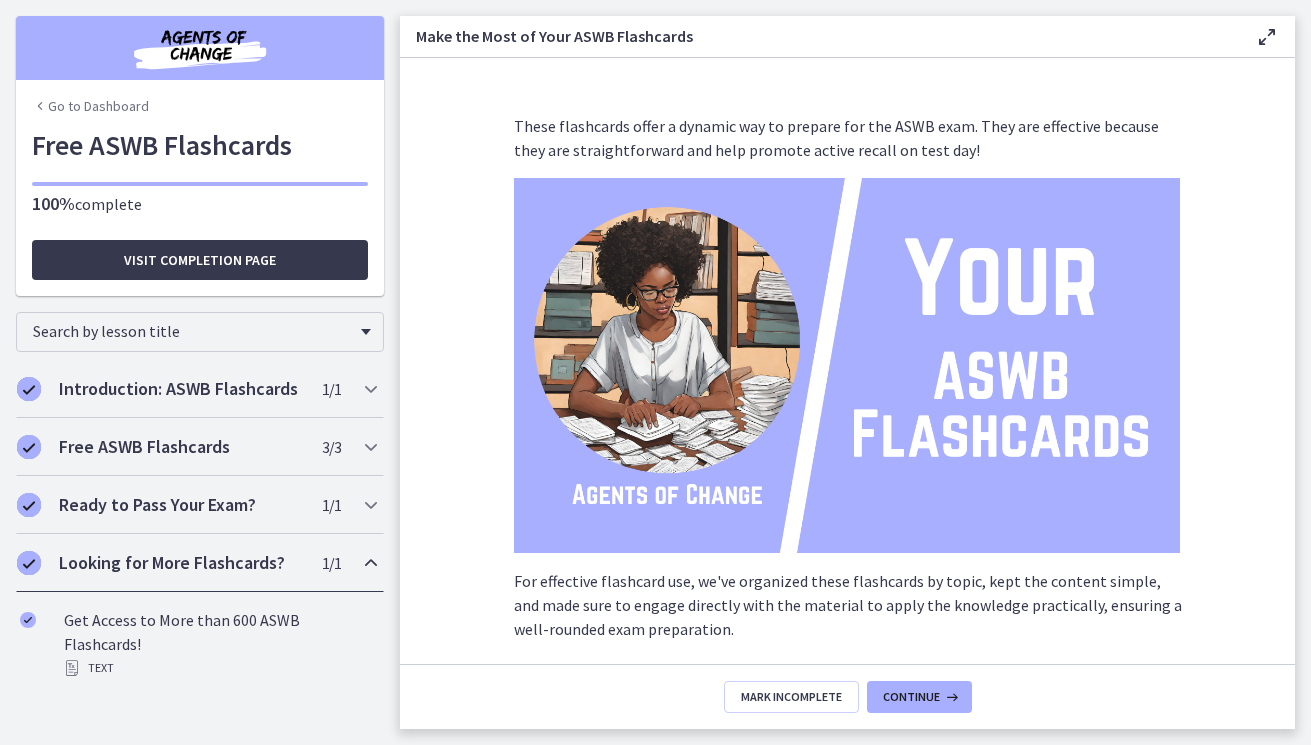 click at bounding box center (371, 563) 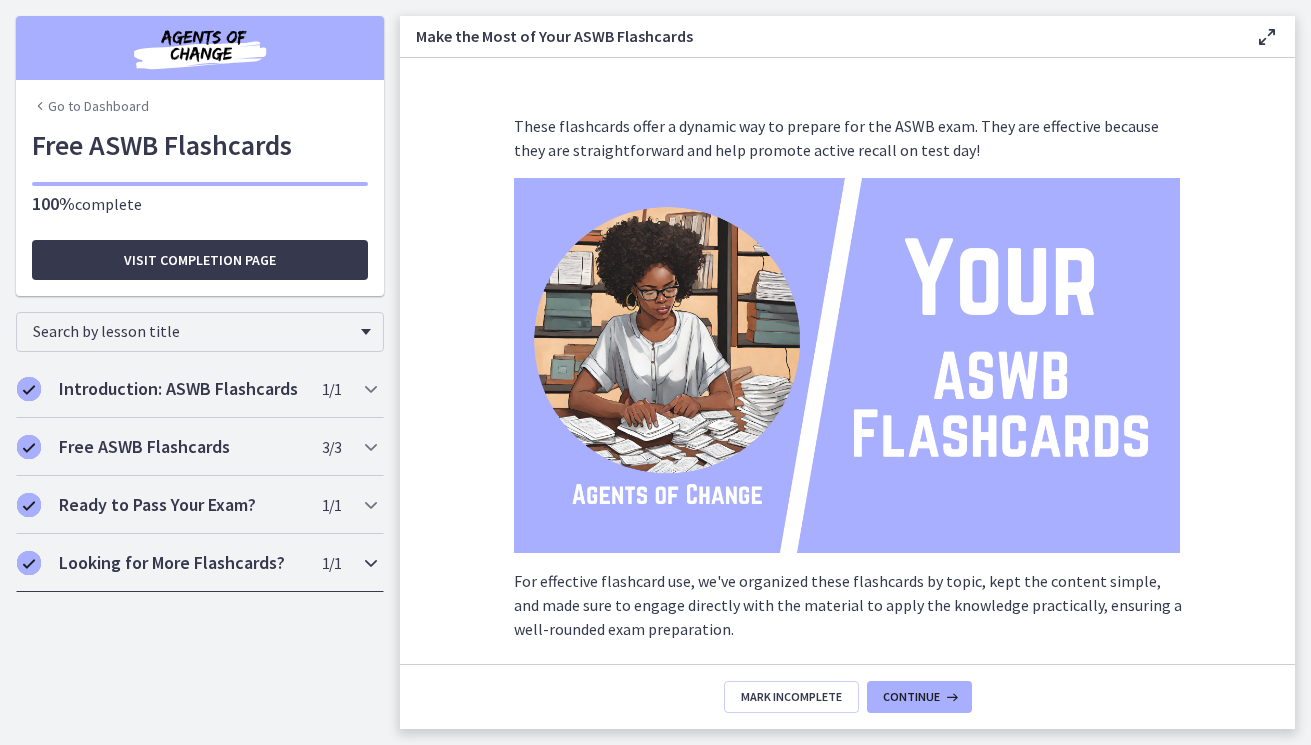 click at bounding box center [371, 563] 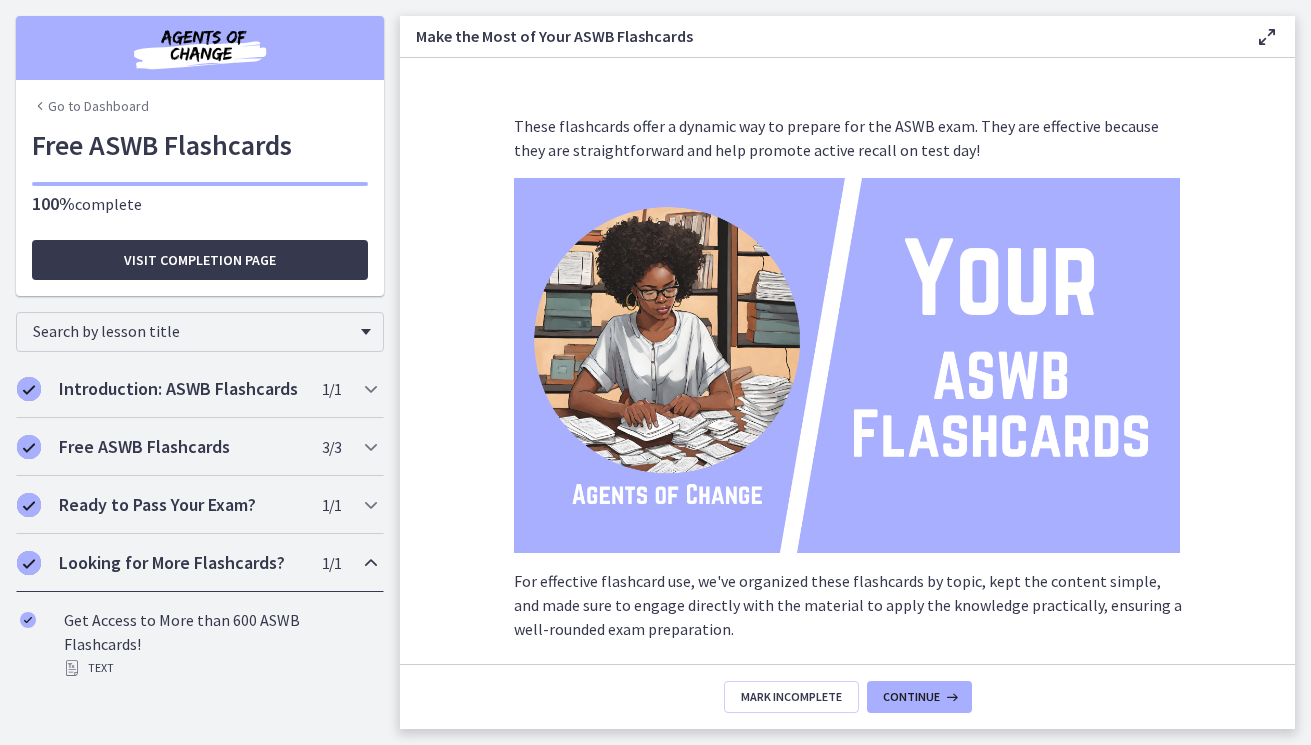 click at bounding box center (371, 563) 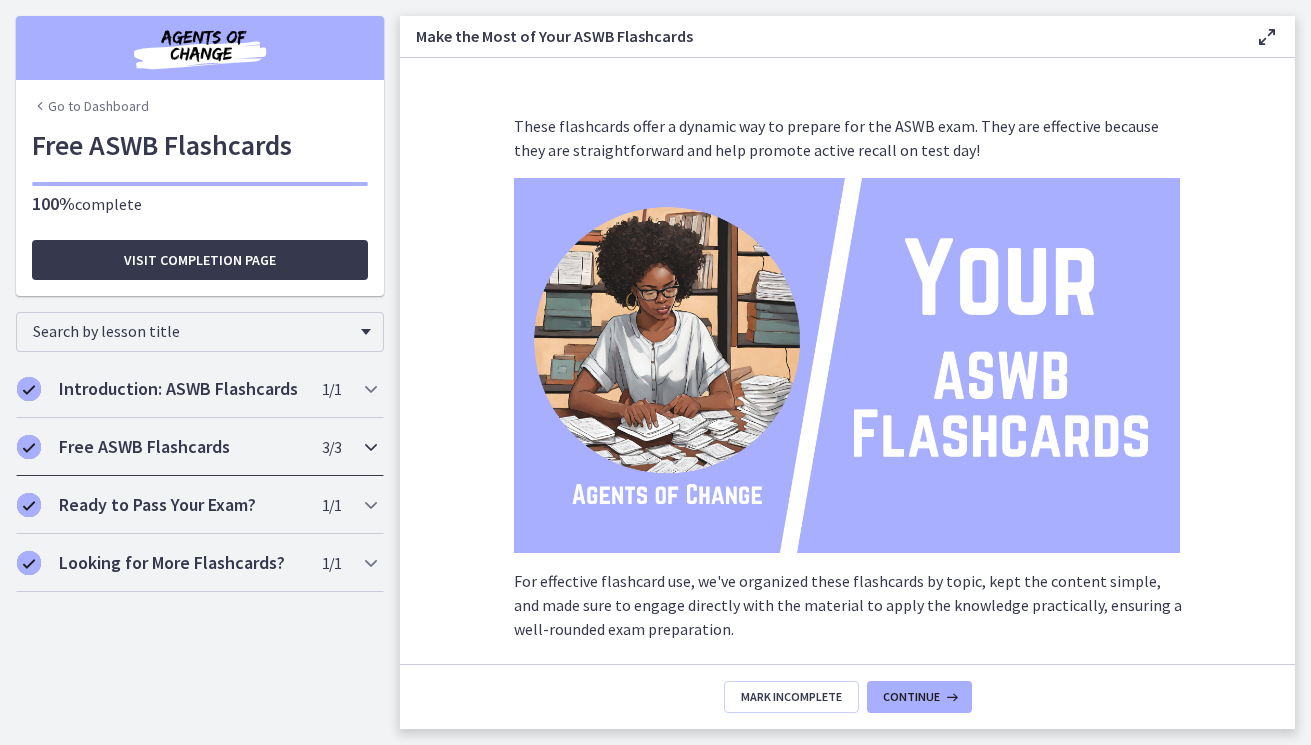 click at bounding box center [371, 447] 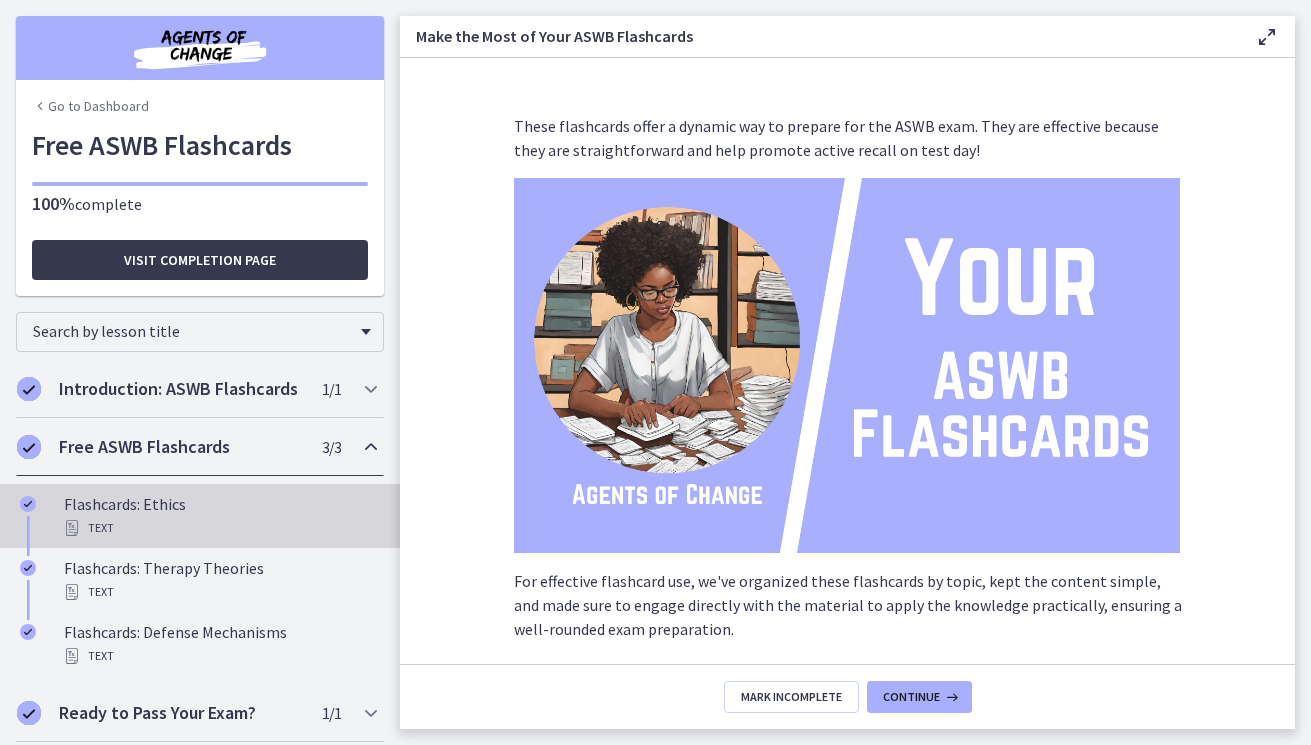 click on "Flashcards: Ethics
Text" at bounding box center (220, 516) 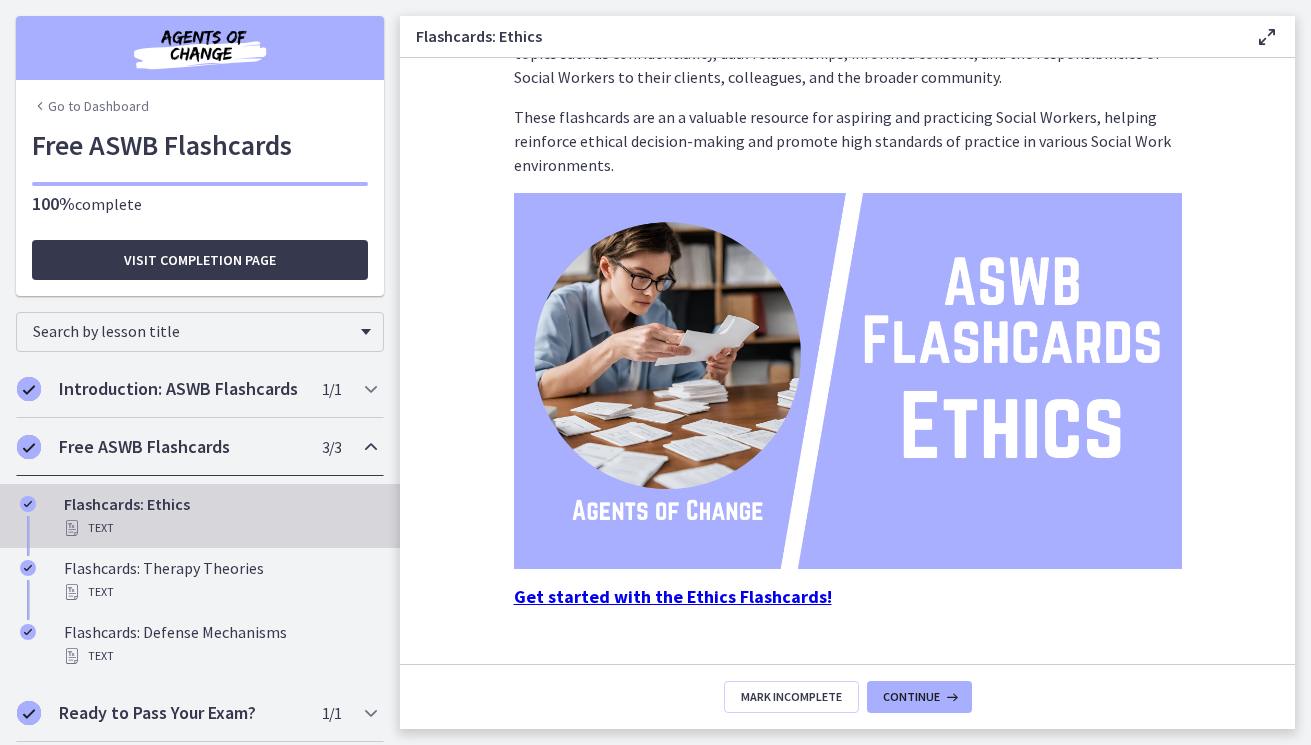 scroll, scrollTop: 162, scrollLeft: 0, axis: vertical 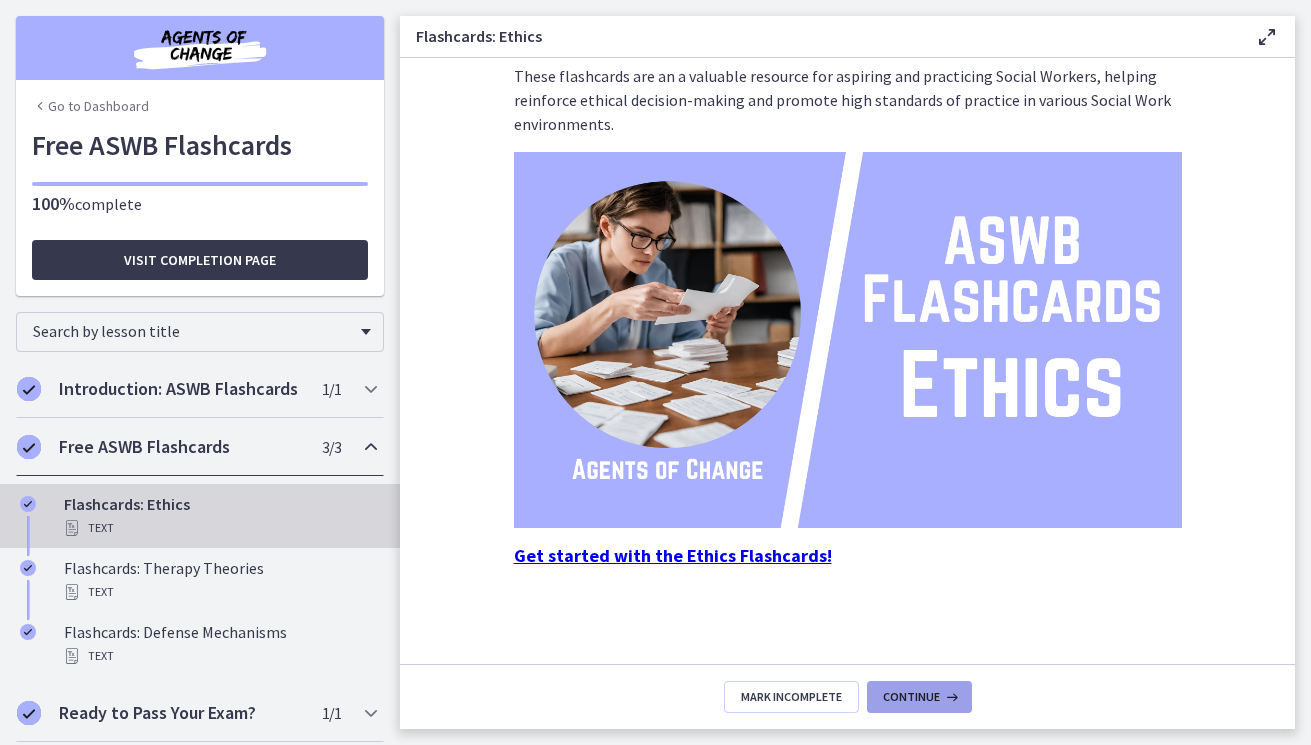 click on "Continue" at bounding box center (911, 697) 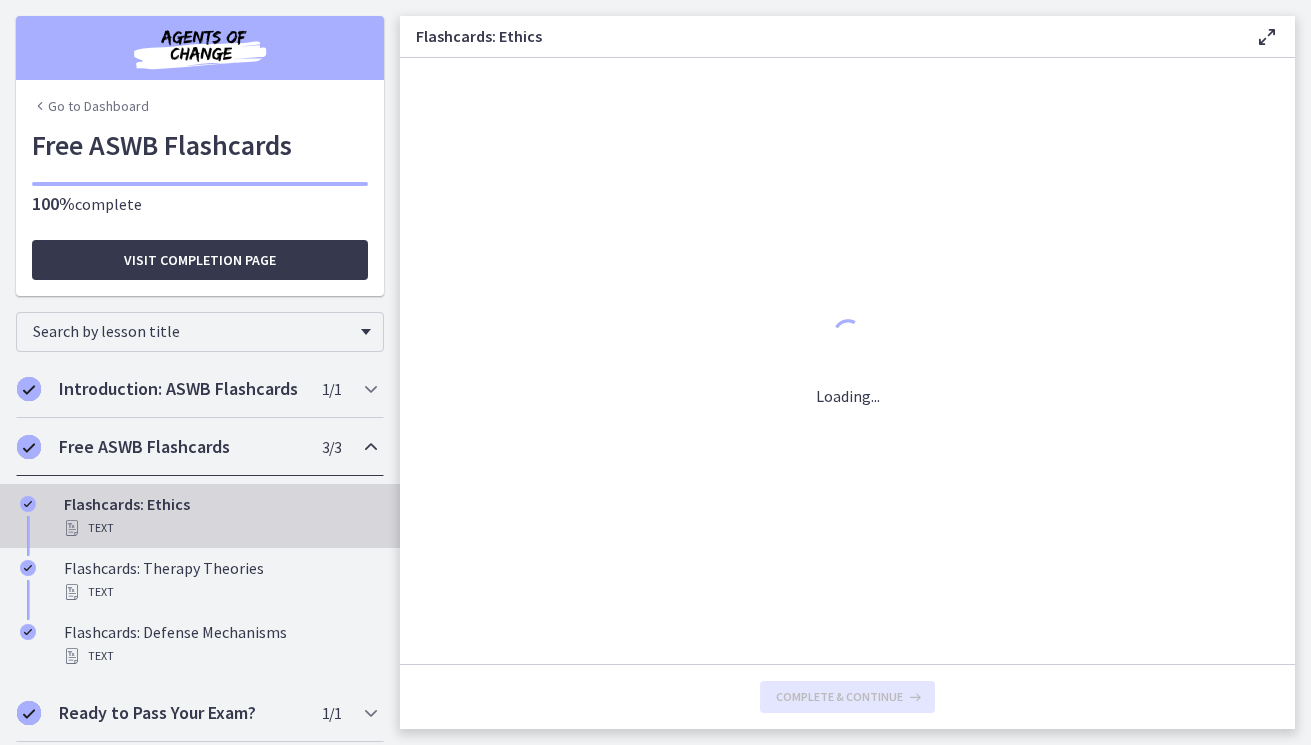 scroll, scrollTop: 0, scrollLeft: 0, axis: both 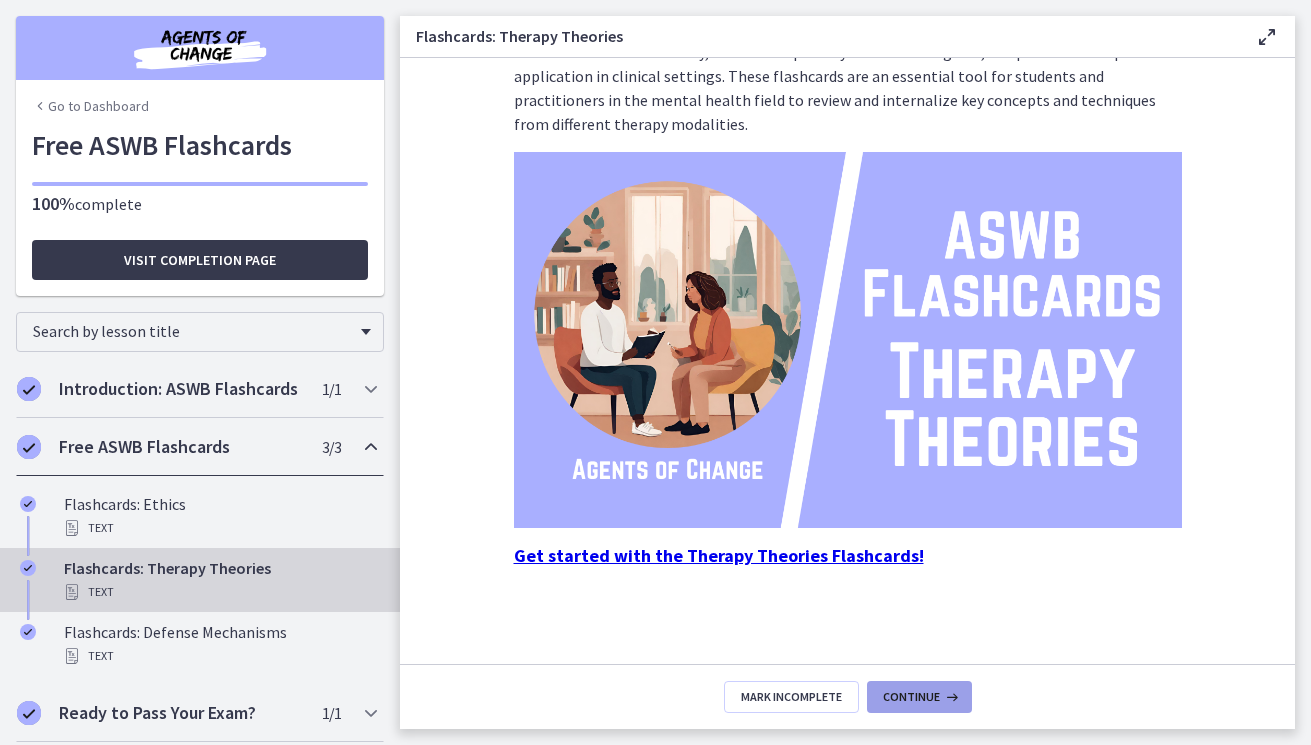 click on "Continue" at bounding box center [911, 697] 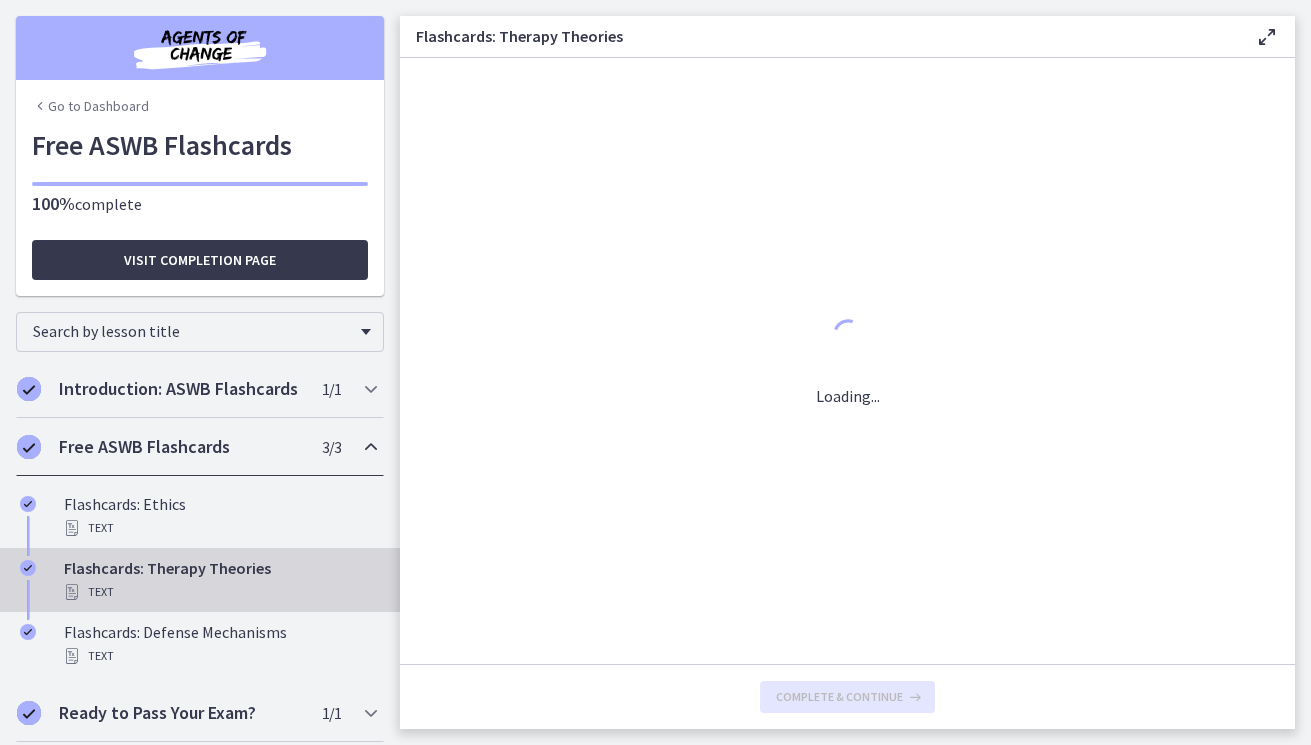 scroll, scrollTop: 0, scrollLeft: 0, axis: both 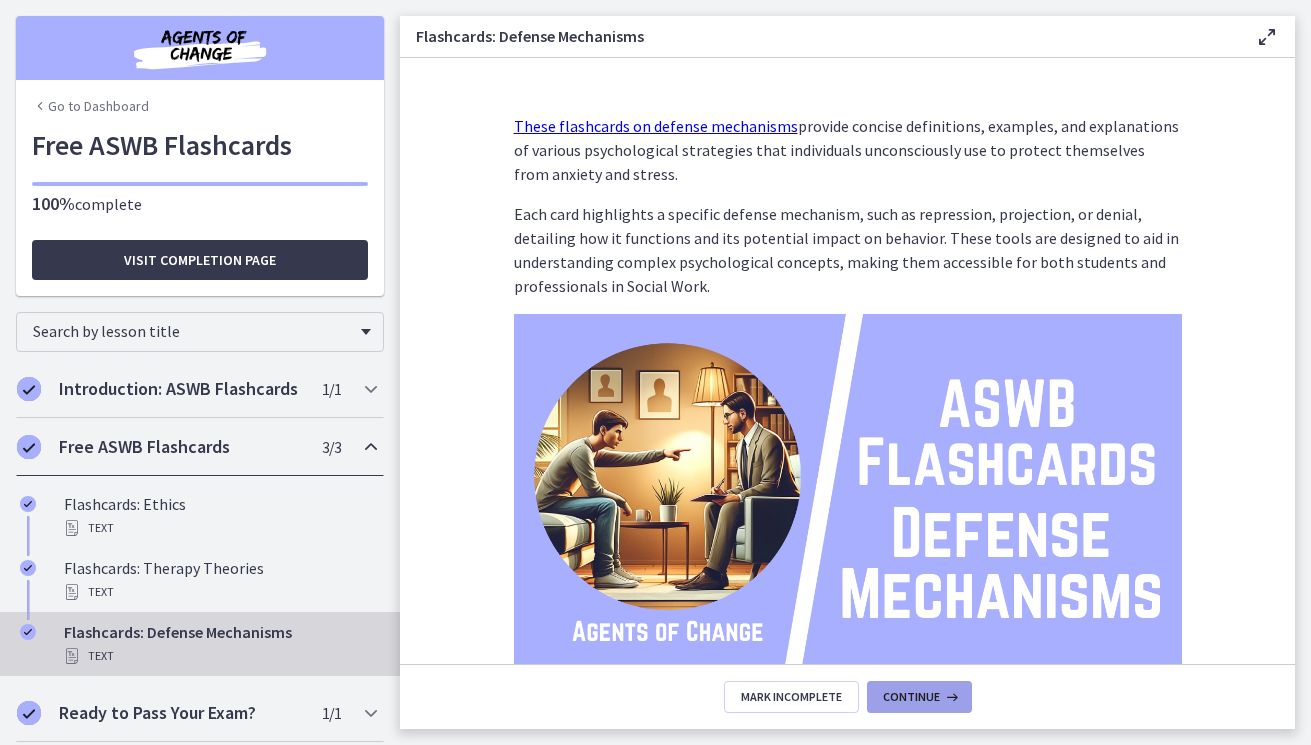 click on "Continue" at bounding box center (911, 697) 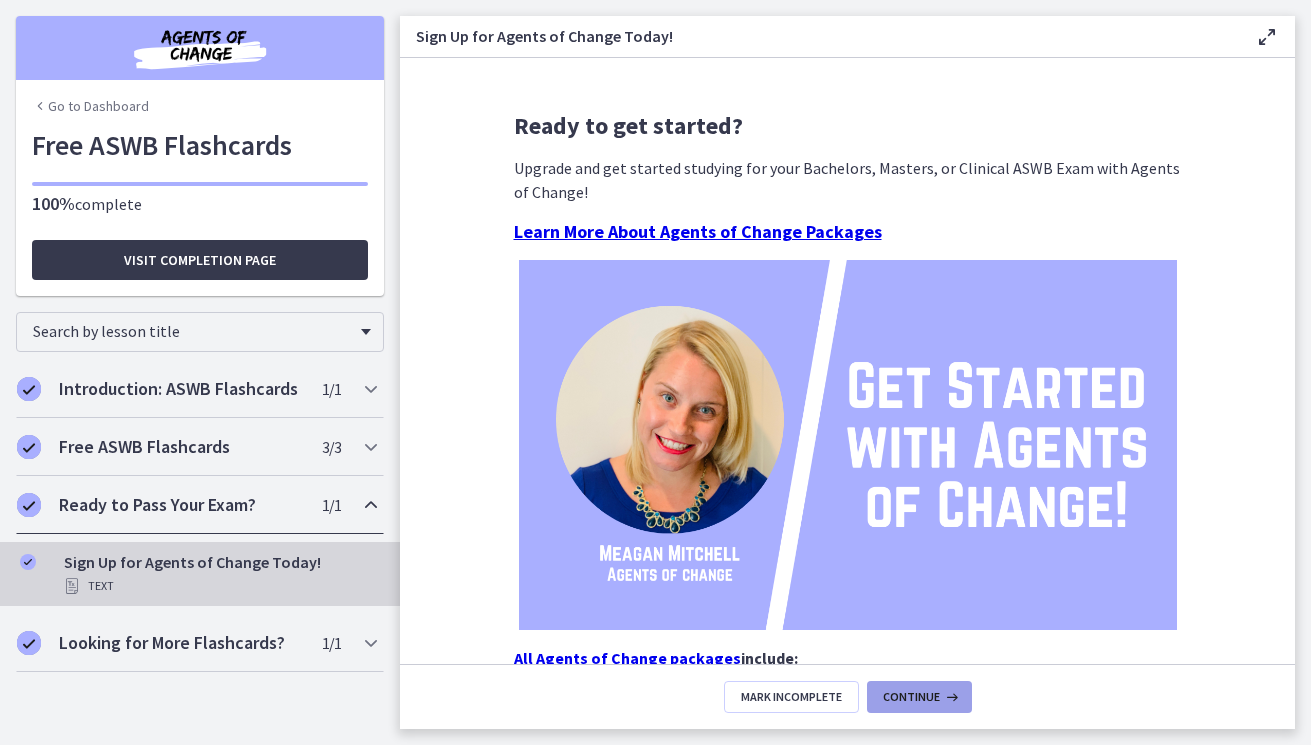 click on "Continue" at bounding box center (911, 697) 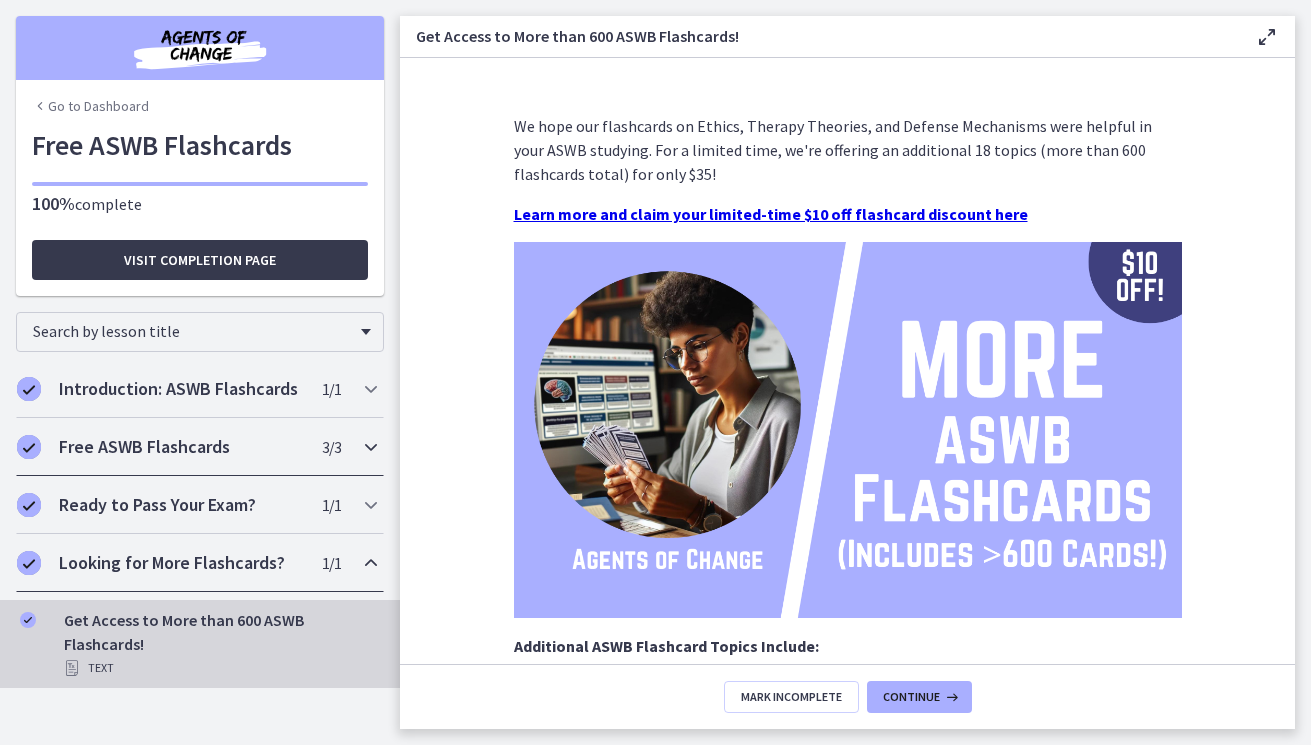 click on "3  /  3
Completed" at bounding box center (331, 447) 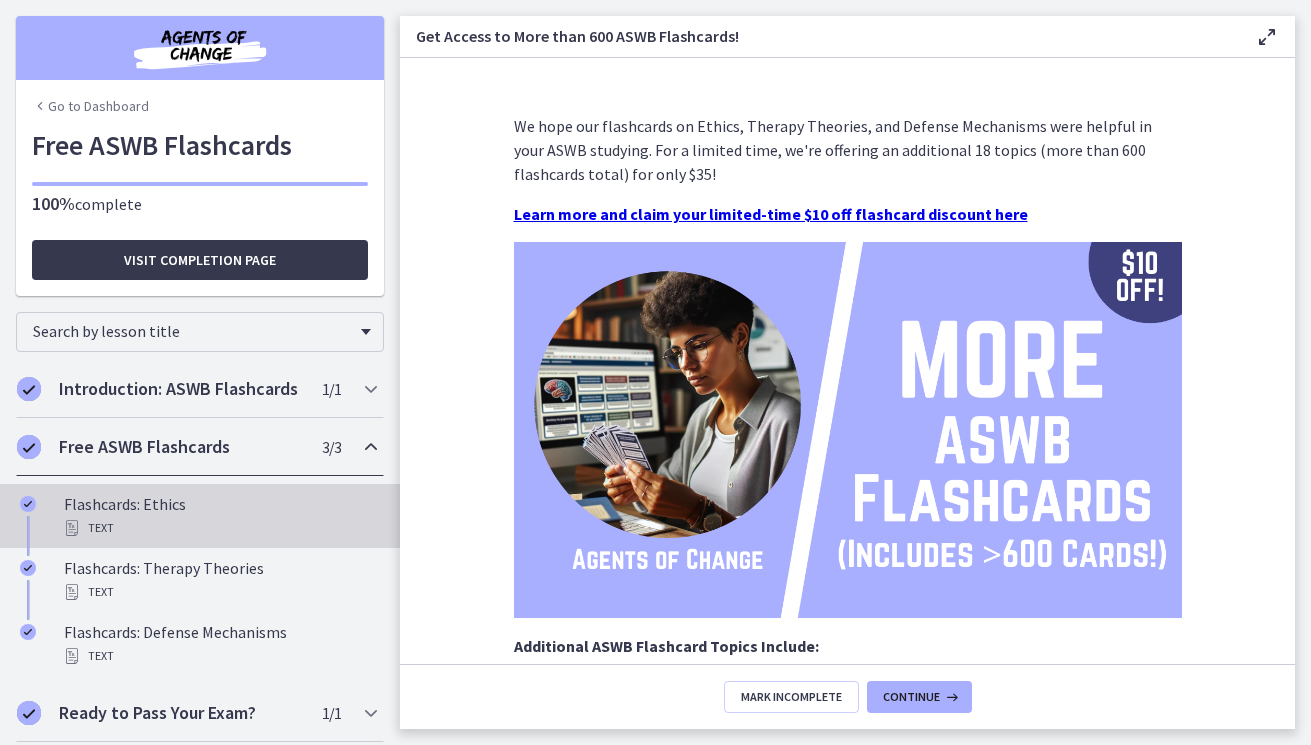 click on "Flashcards: Ethics
Text" at bounding box center (220, 516) 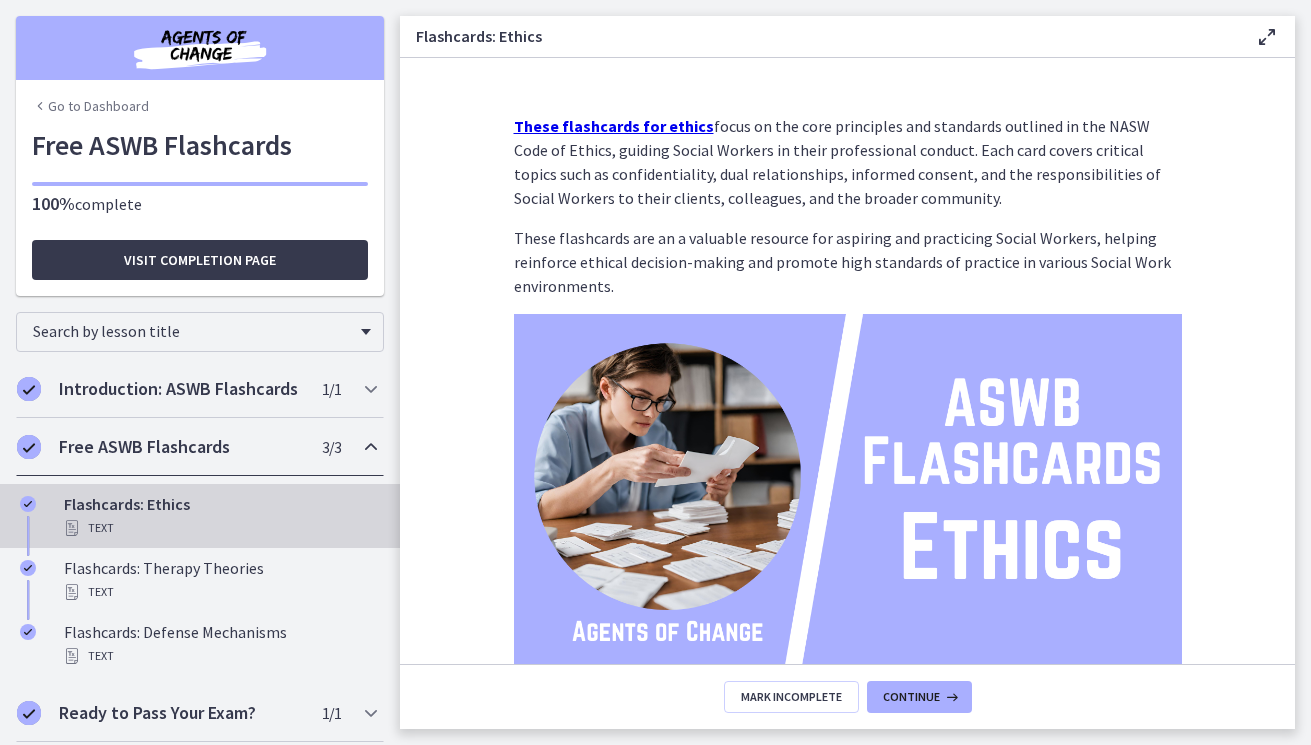 click at bounding box center (848, 502) 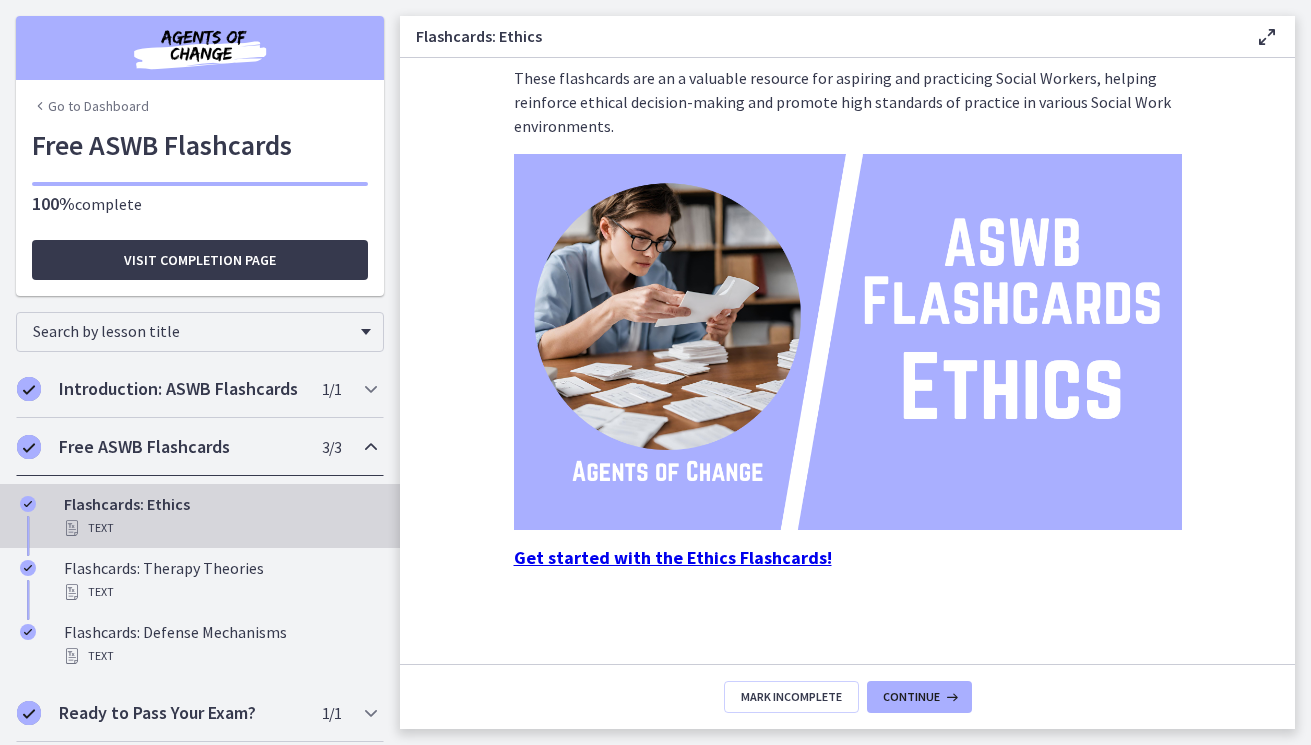 scroll, scrollTop: 162, scrollLeft: 0, axis: vertical 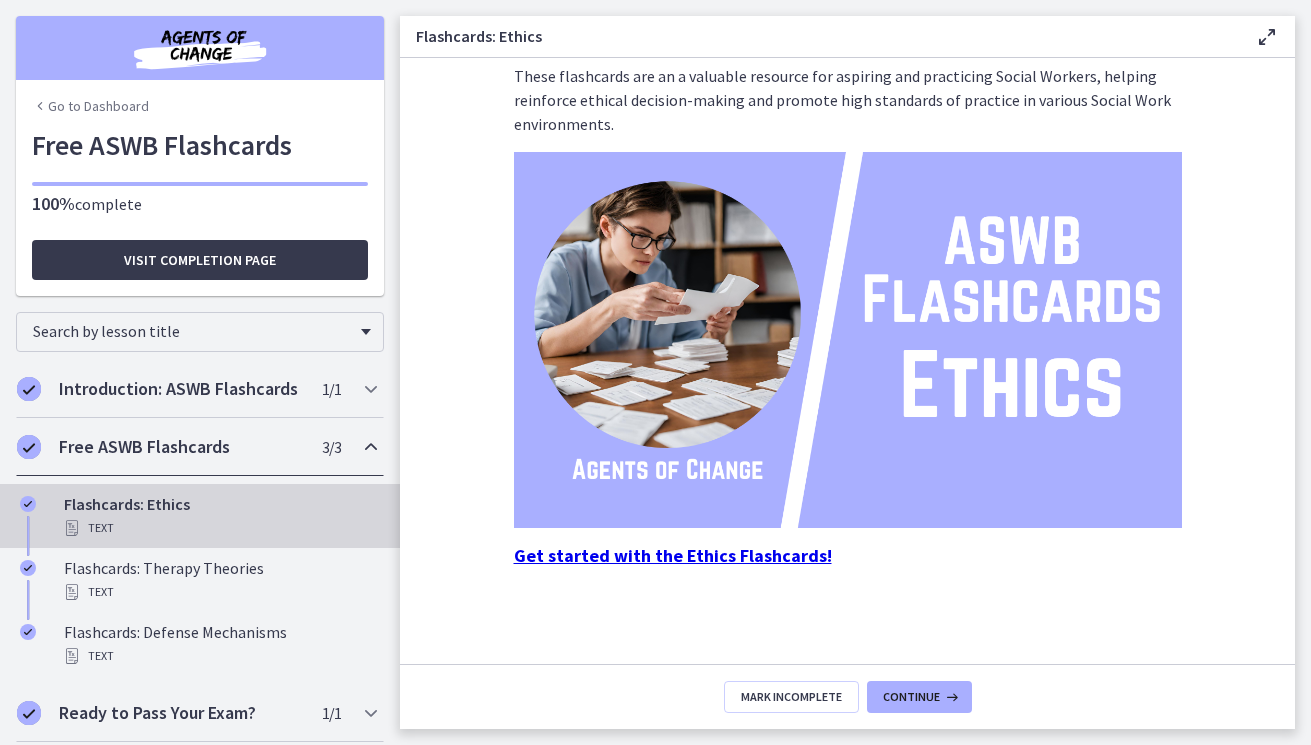 click on "Get started with the Ethics Flashcards!" at bounding box center (673, 555) 